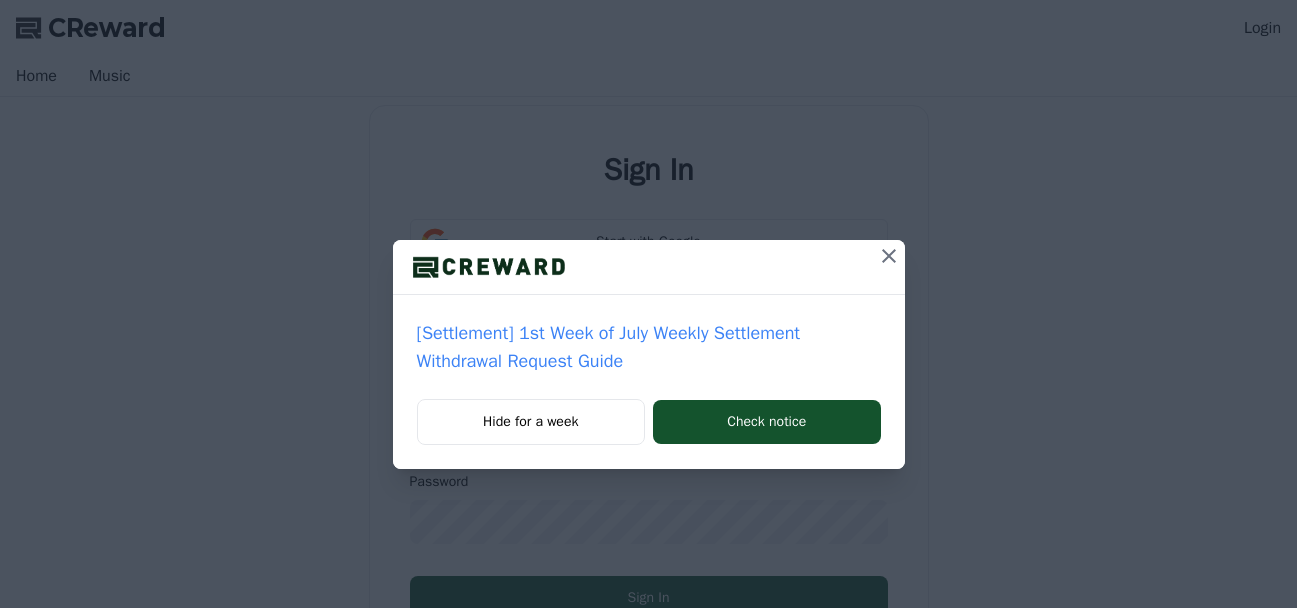 scroll, scrollTop: 0, scrollLeft: 0, axis: both 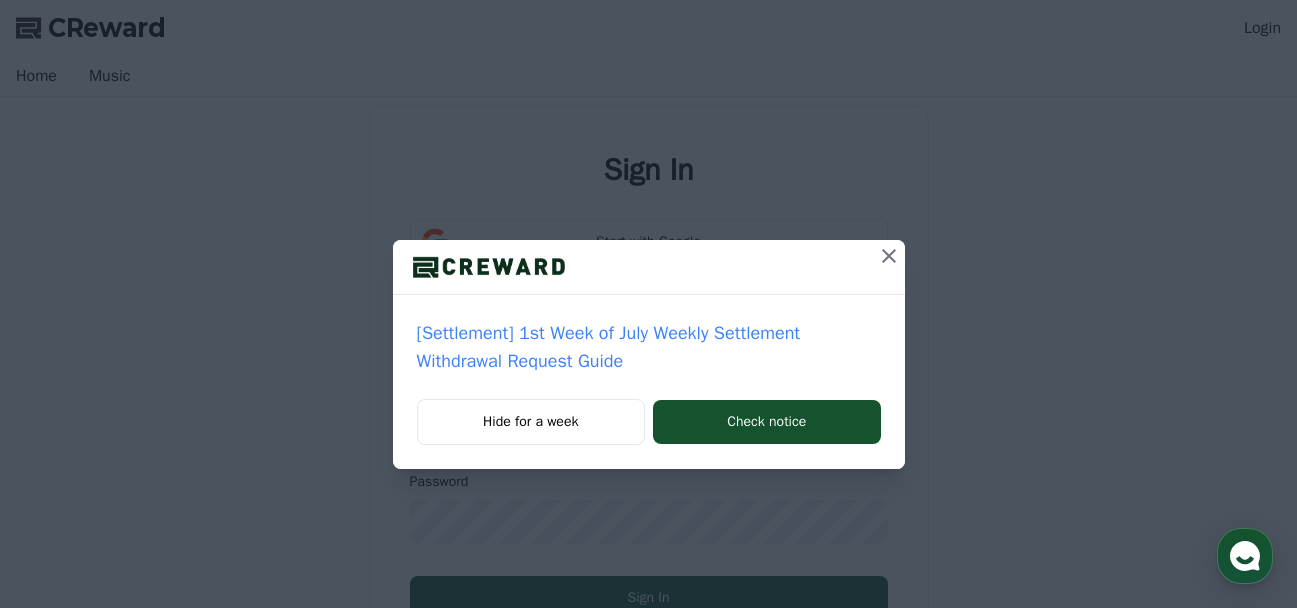 click 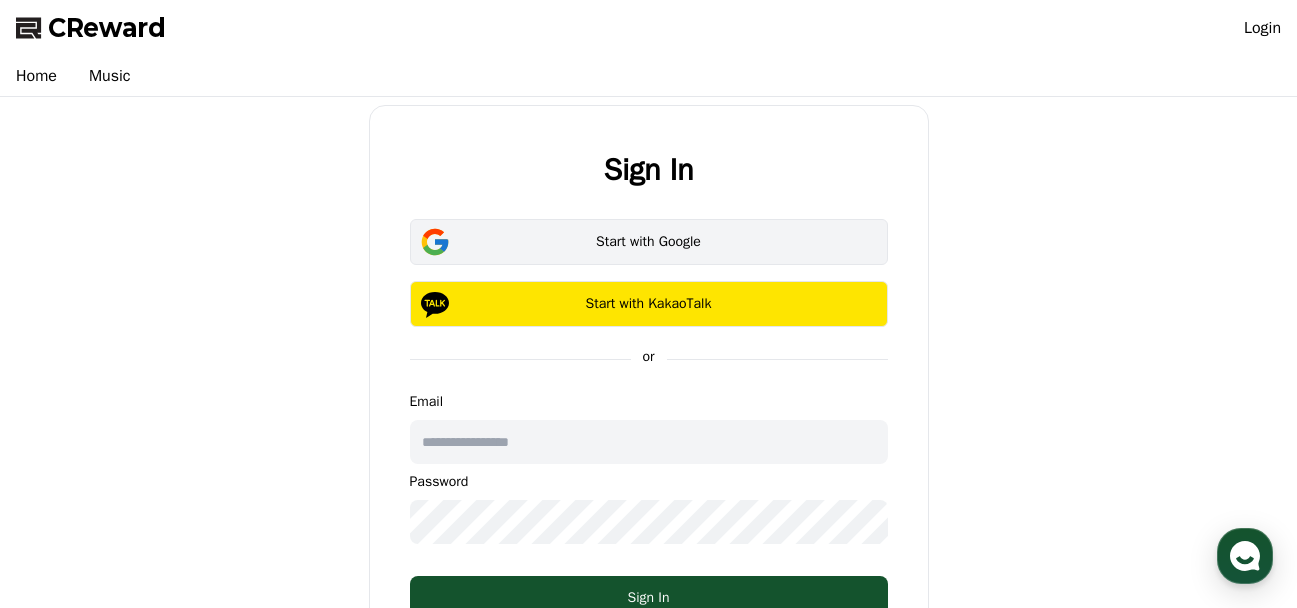 click on "Start with Google" at bounding box center (649, 242) 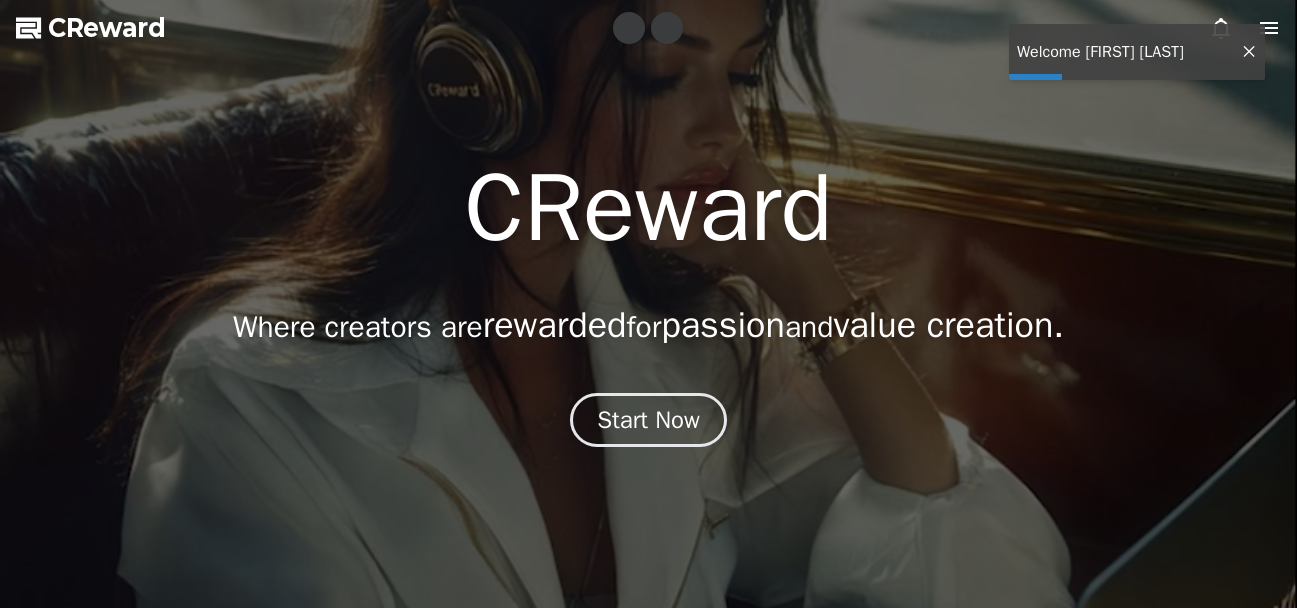 scroll, scrollTop: 0, scrollLeft: 0, axis: both 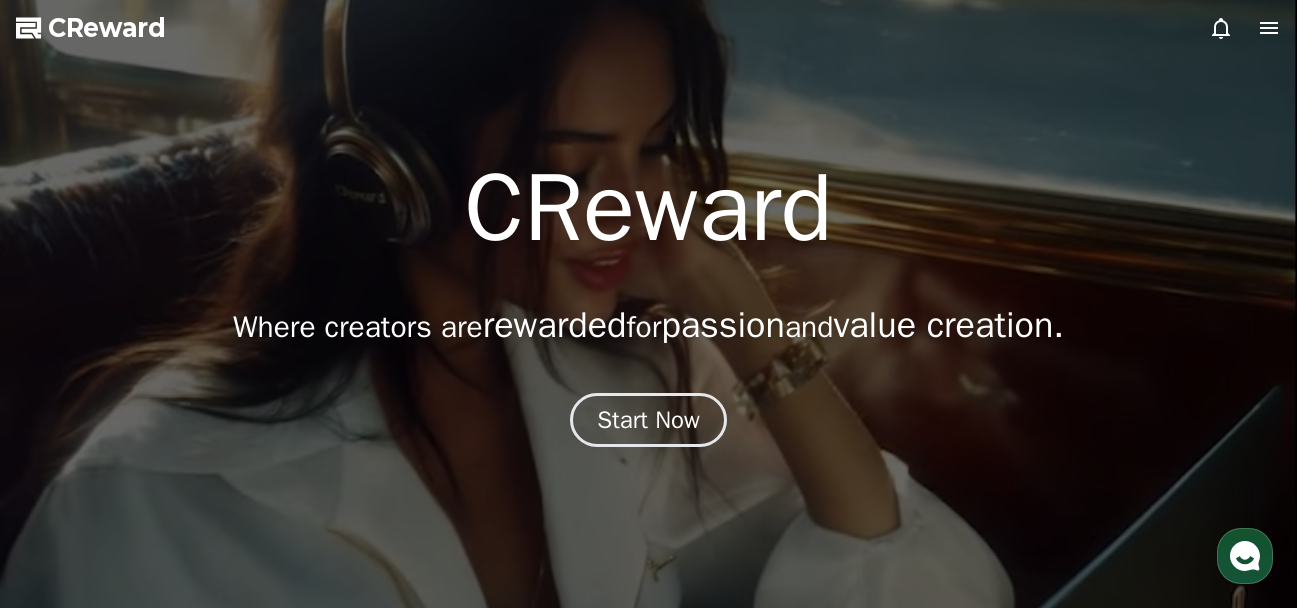 click 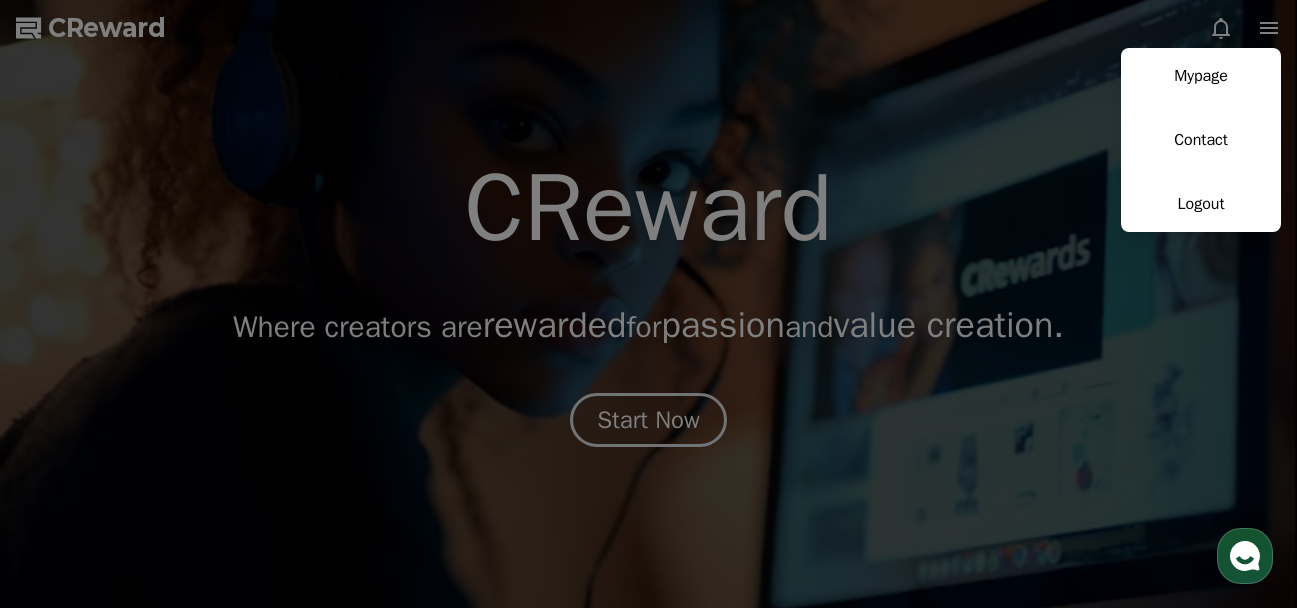 click at bounding box center (648, 304) 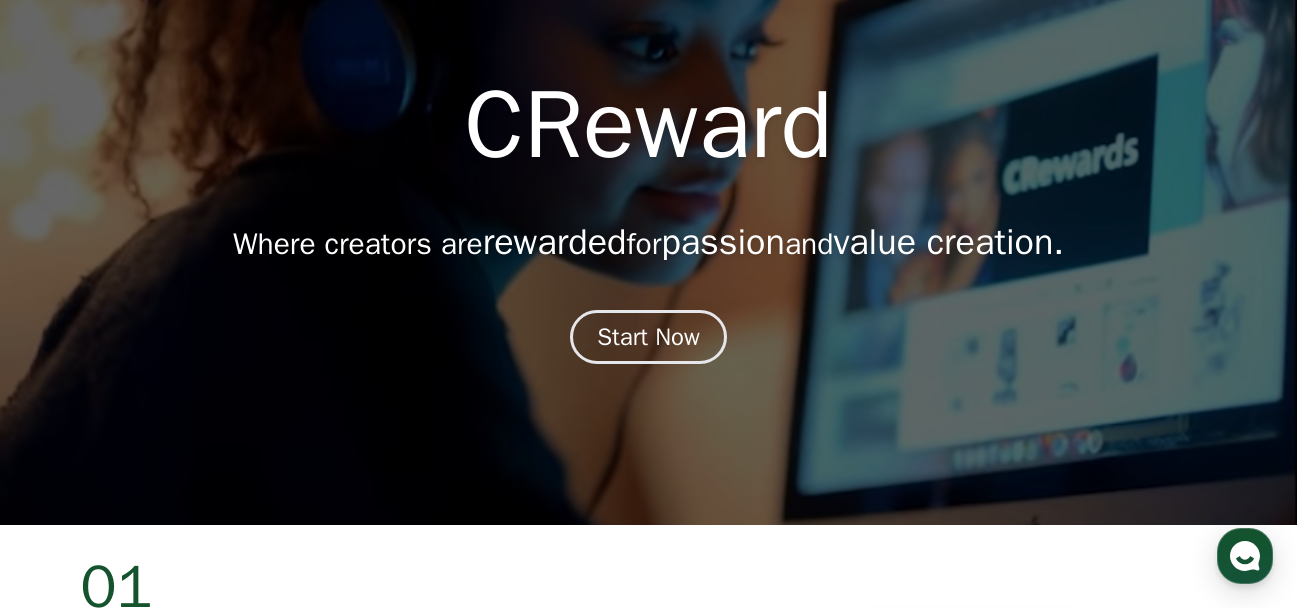 scroll, scrollTop: 0, scrollLeft: 0, axis: both 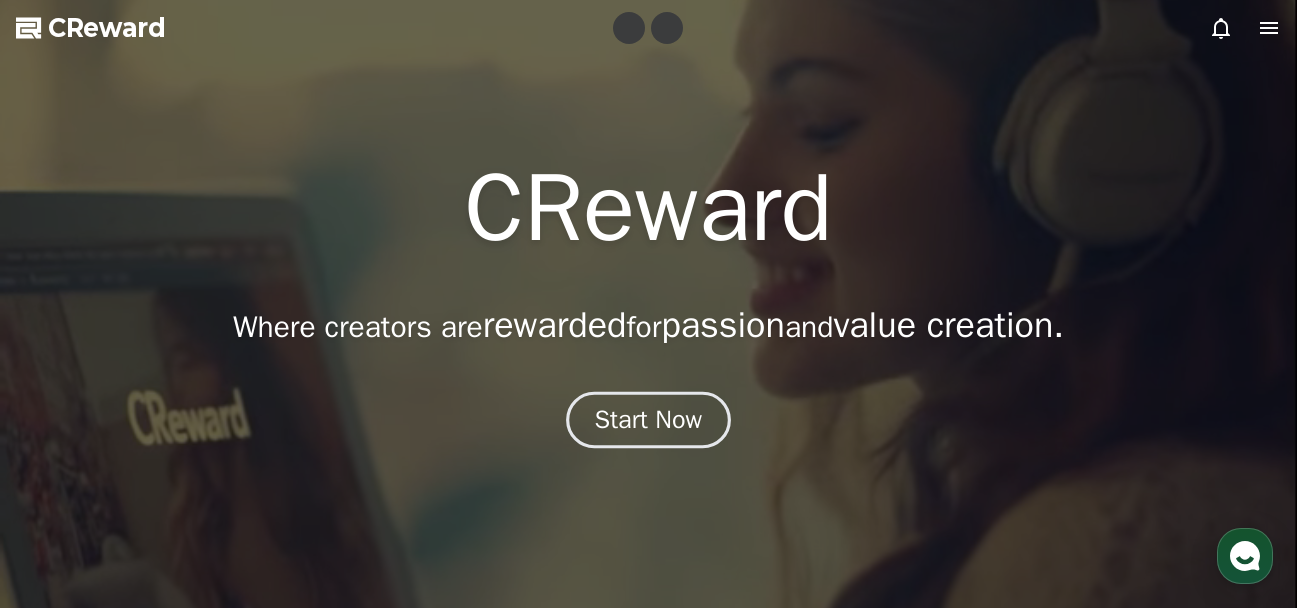 click on "Start Now" at bounding box center [649, 420] 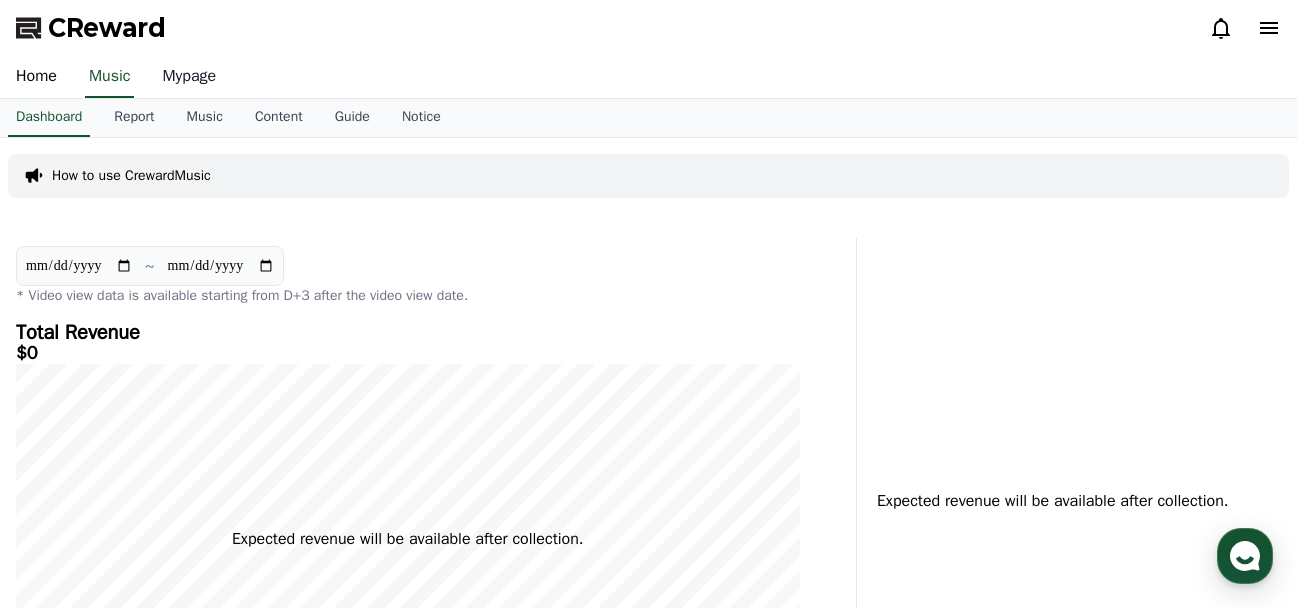 click on "Mypage" at bounding box center [189, 77] 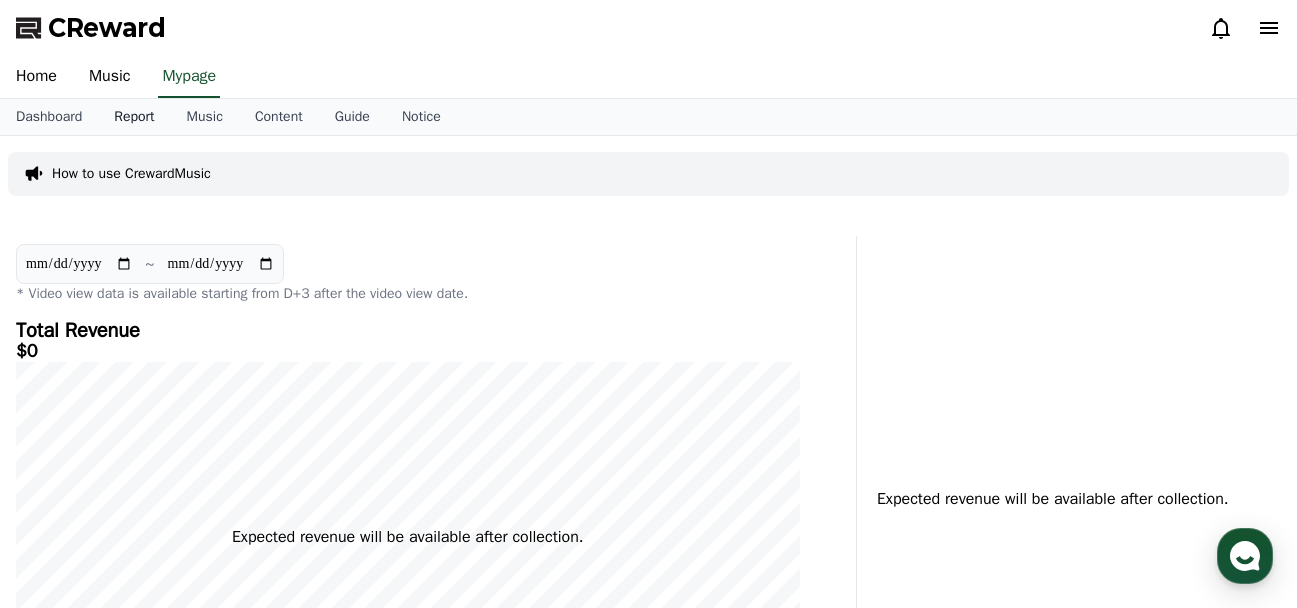 select on "**********" 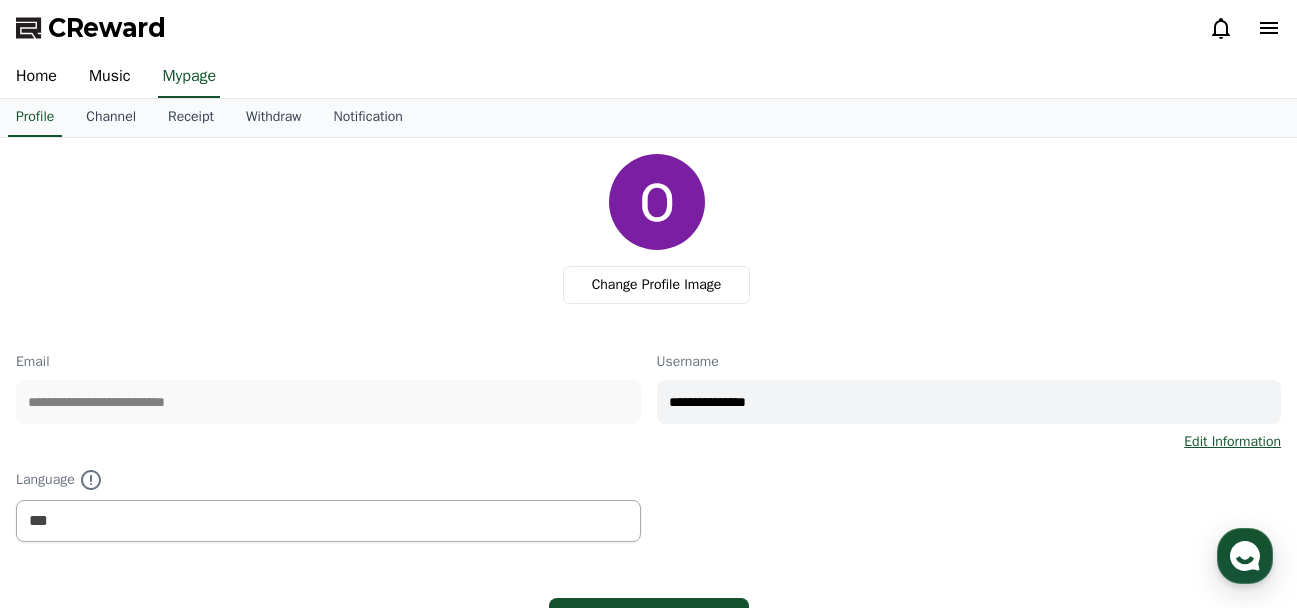 click on "Channel" at bounding box center (111, 118) 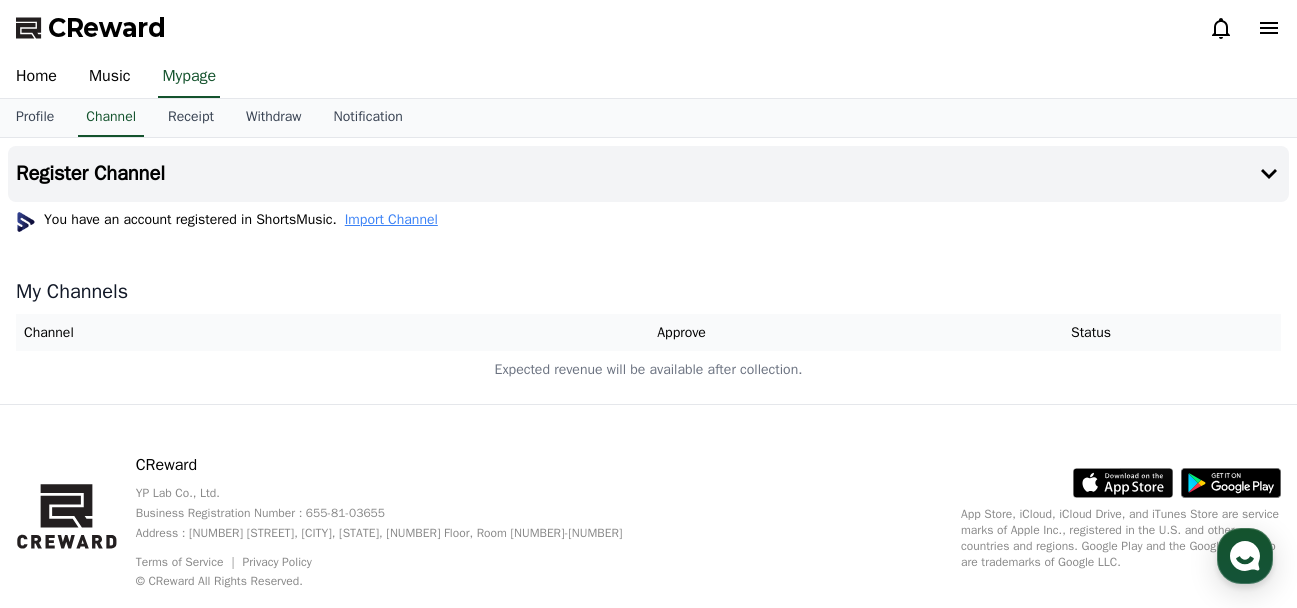 click on "Import Channel" at bounding box center [391, 220] 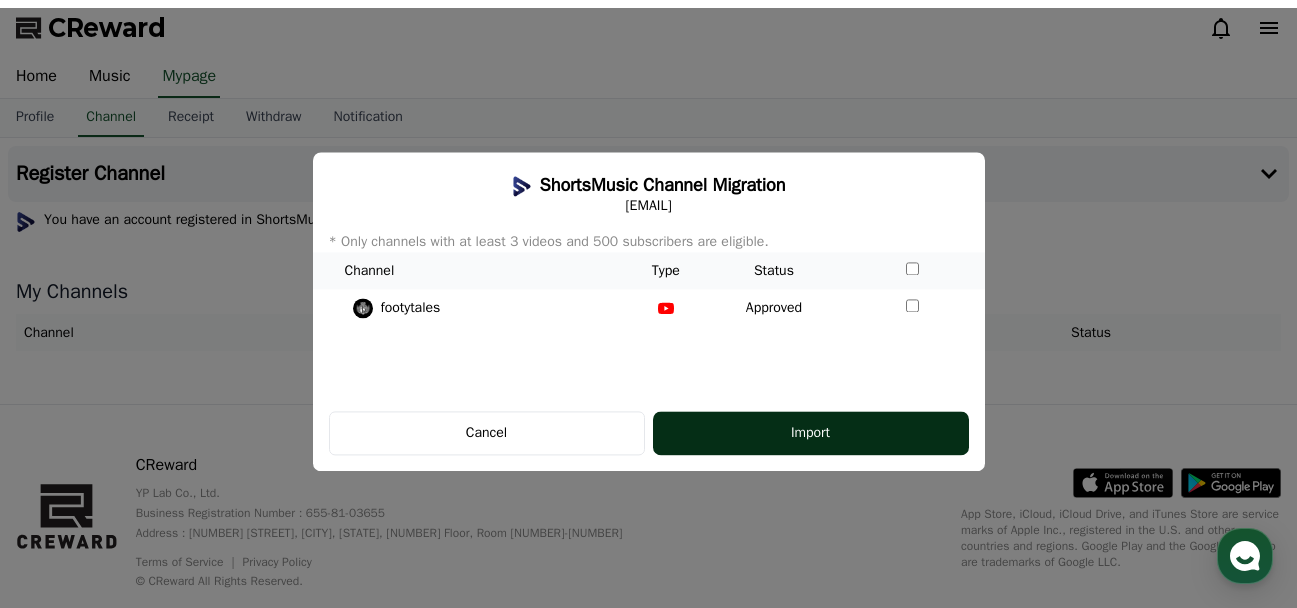click on "Import" 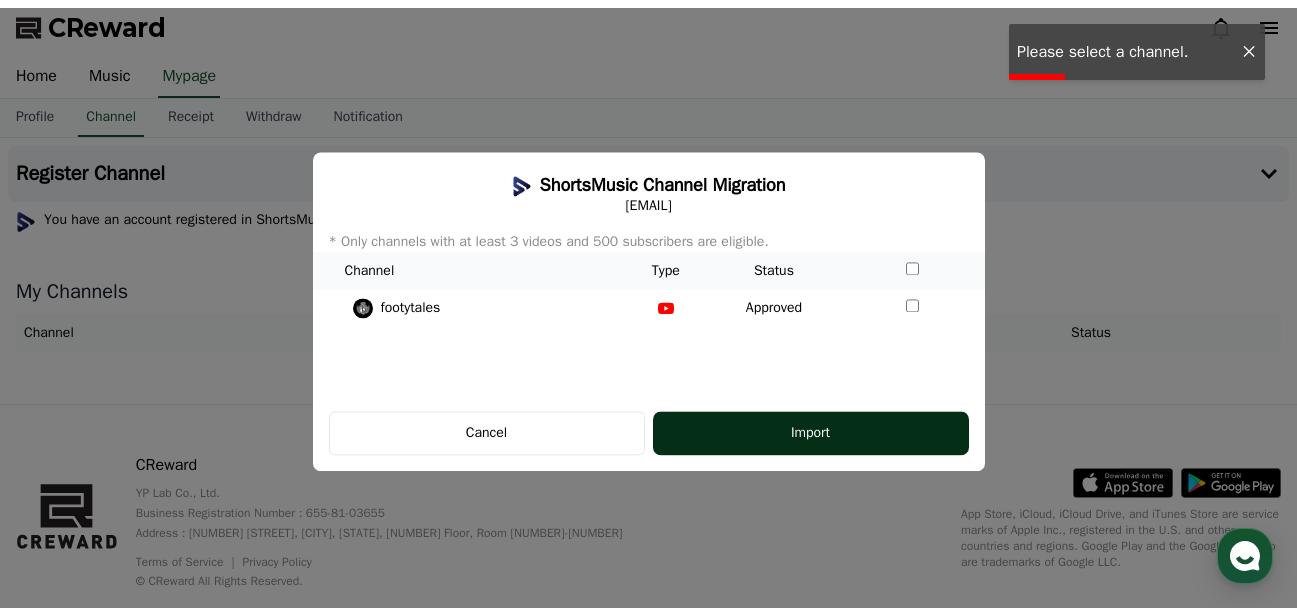 click on "Import" 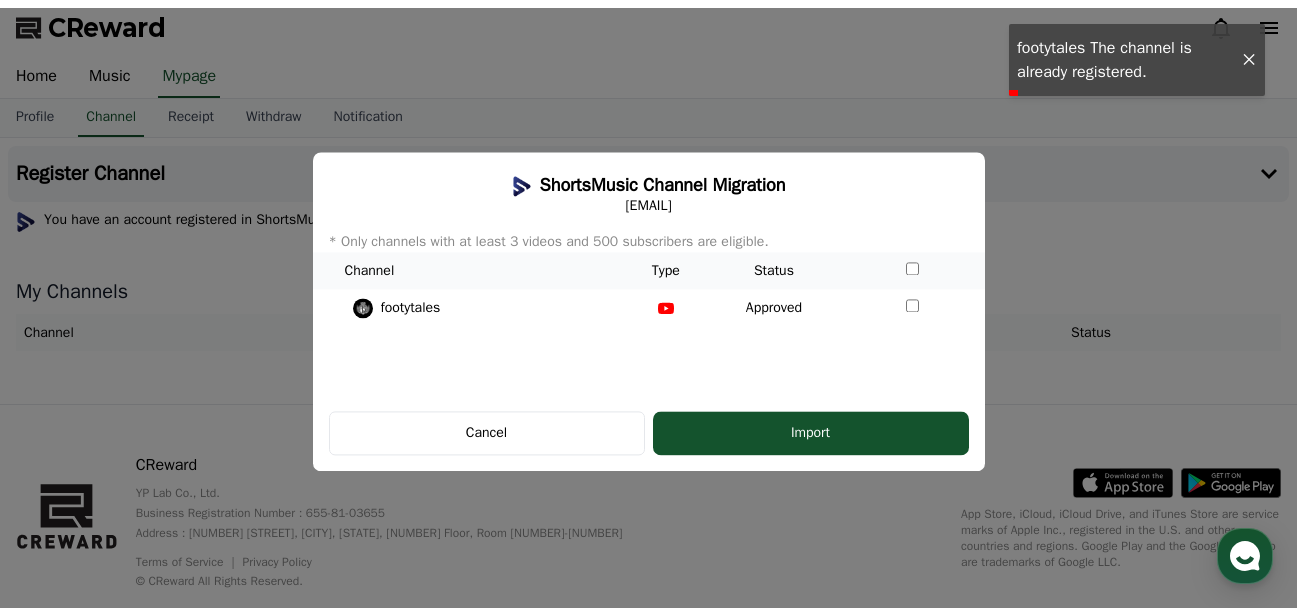 click at bounding box center [912, 270] 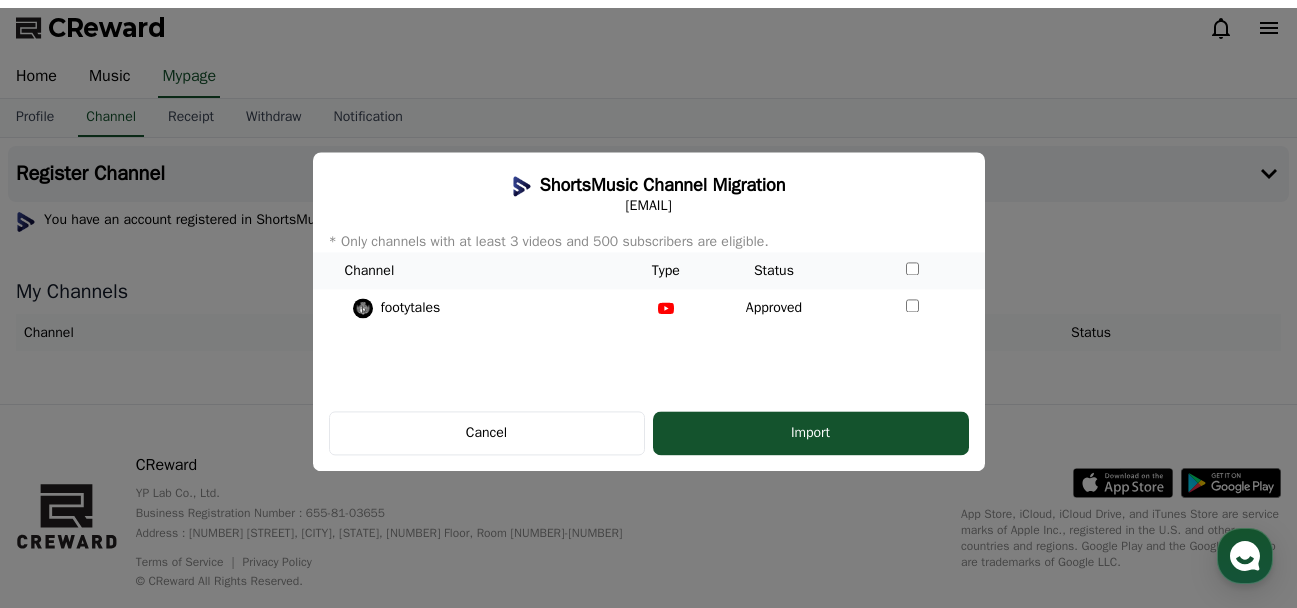 click at bounding box center (912, 270) 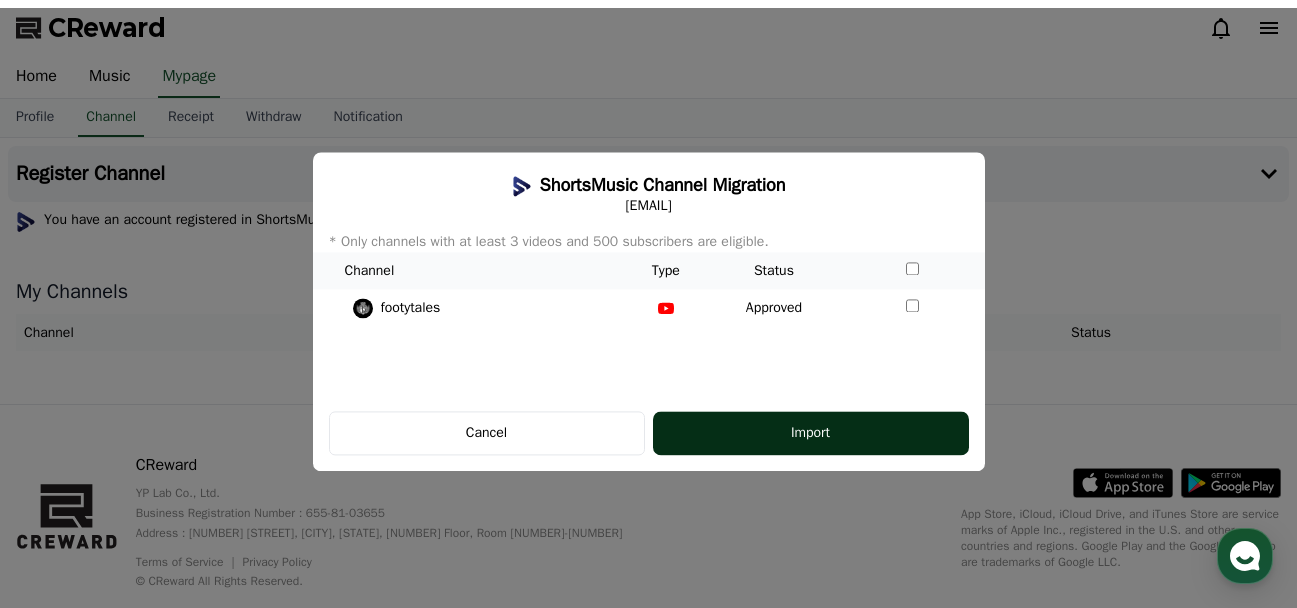 click on "Import" 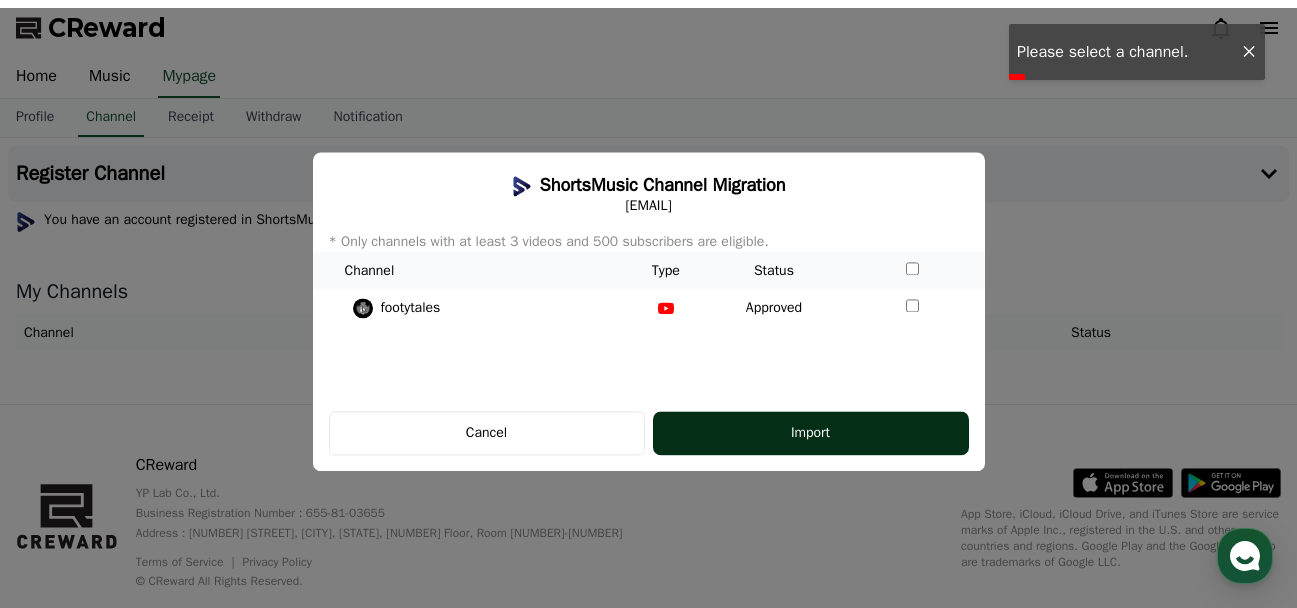 click on "Import" at bounding box center (811, 434) 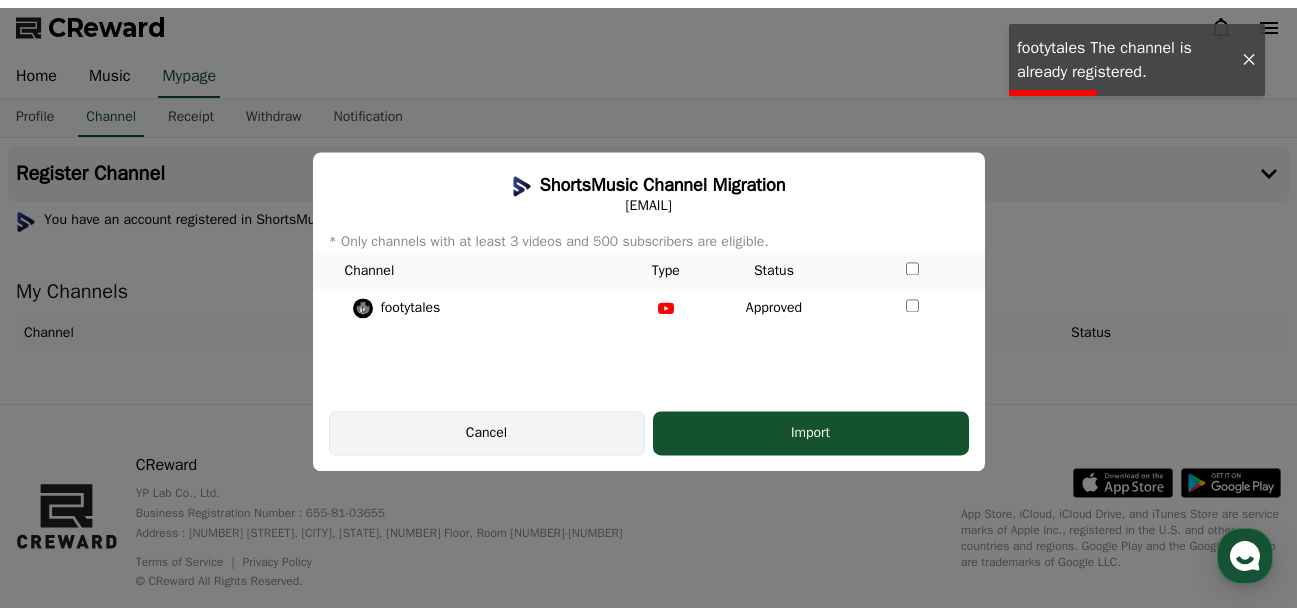 click on "Cancel" at bounding box center [487, 434] 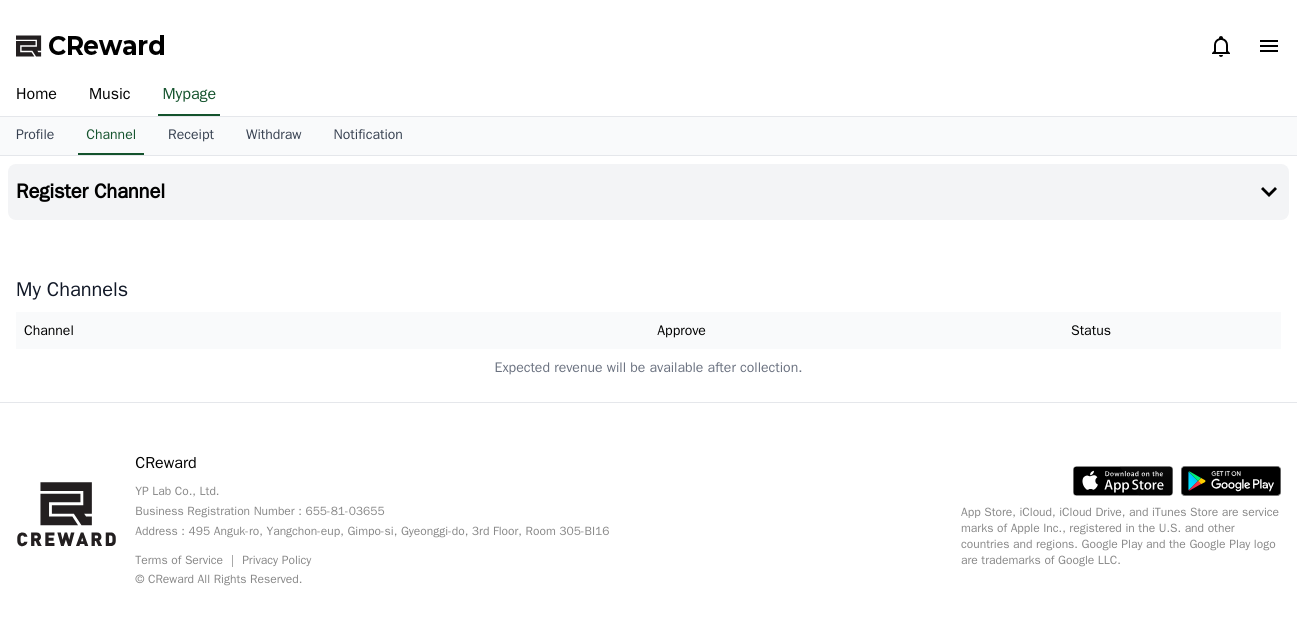 scroll, scrollTop: 0, scrollLeft: 0, axis: both 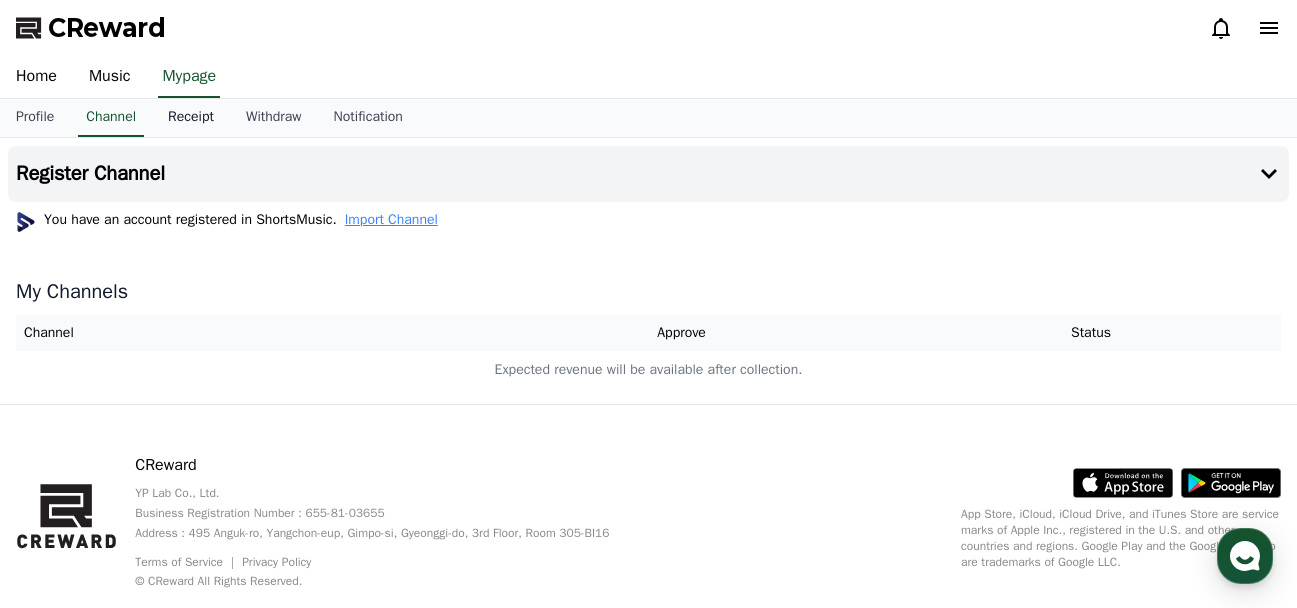 click on "Receipt" at bounding box center (191, 118) 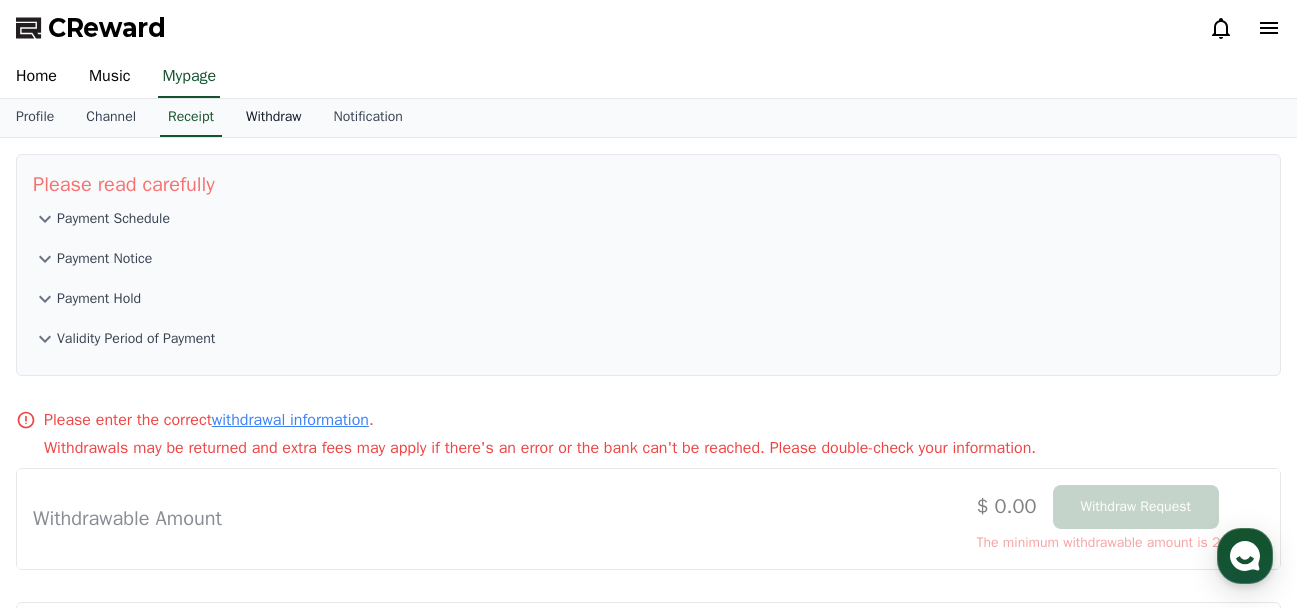 click on "Withdraw" at bounding box center (274, 118) 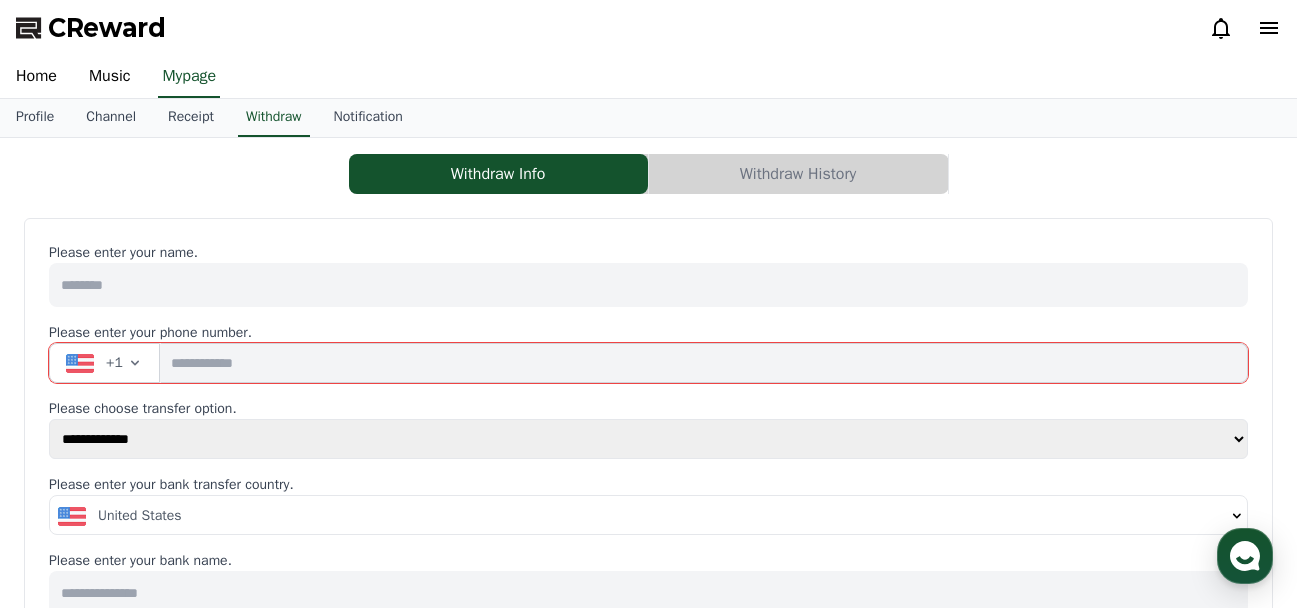 click 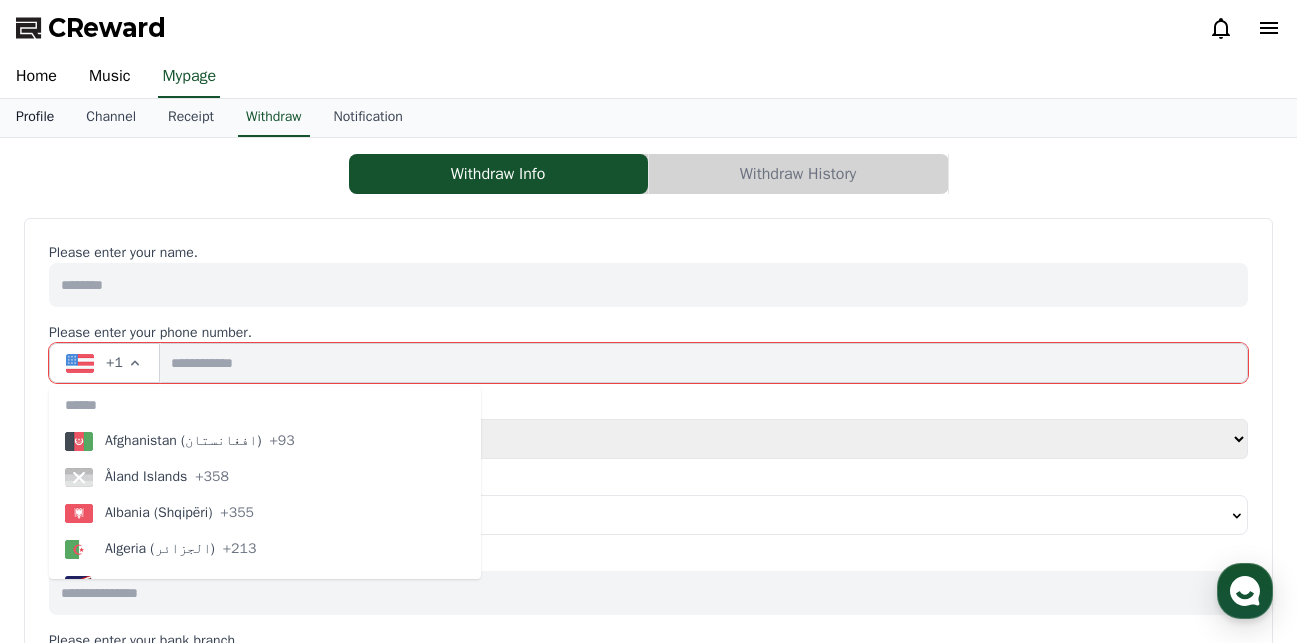 click on "Profile" at bounding box center [35, 118] 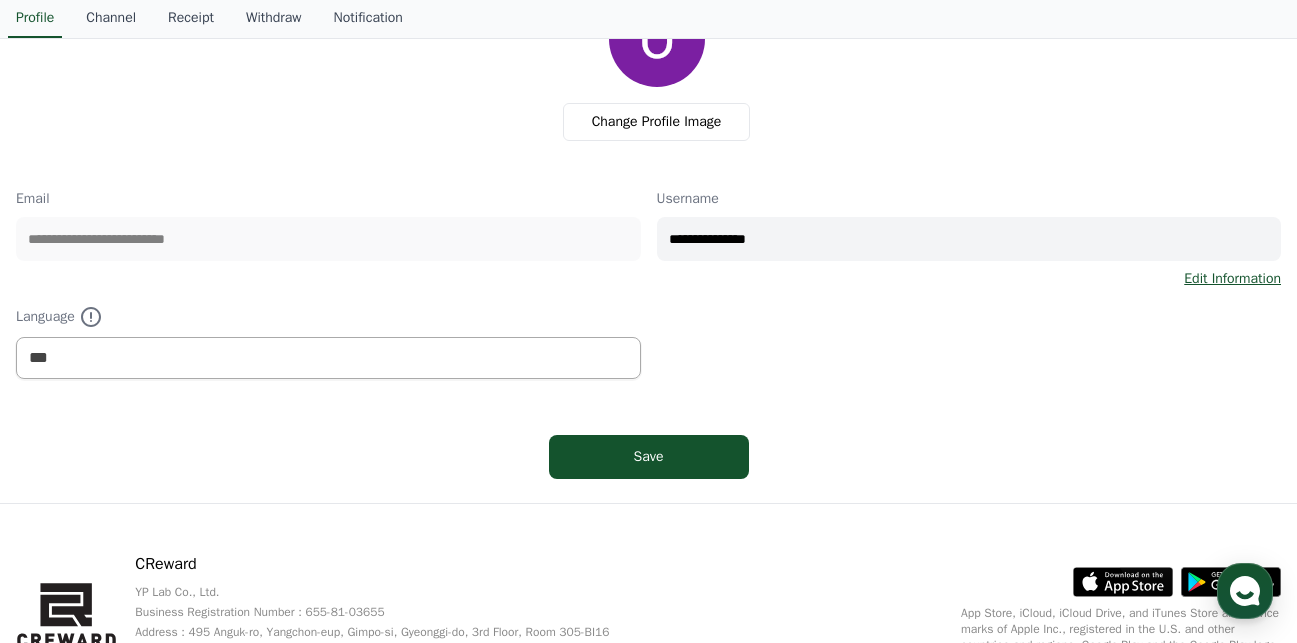 scroll, scrollTop: 160, scrollLeft: 0, axis: vertical 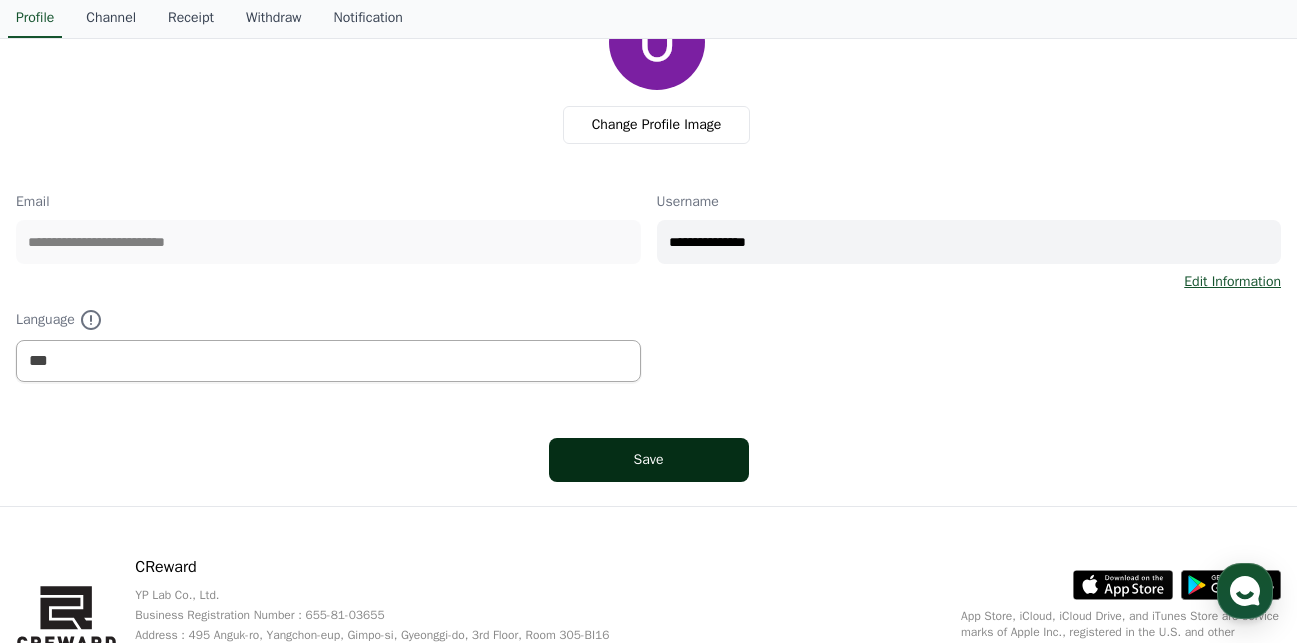click on "Save" at bounding box center [649, 460] 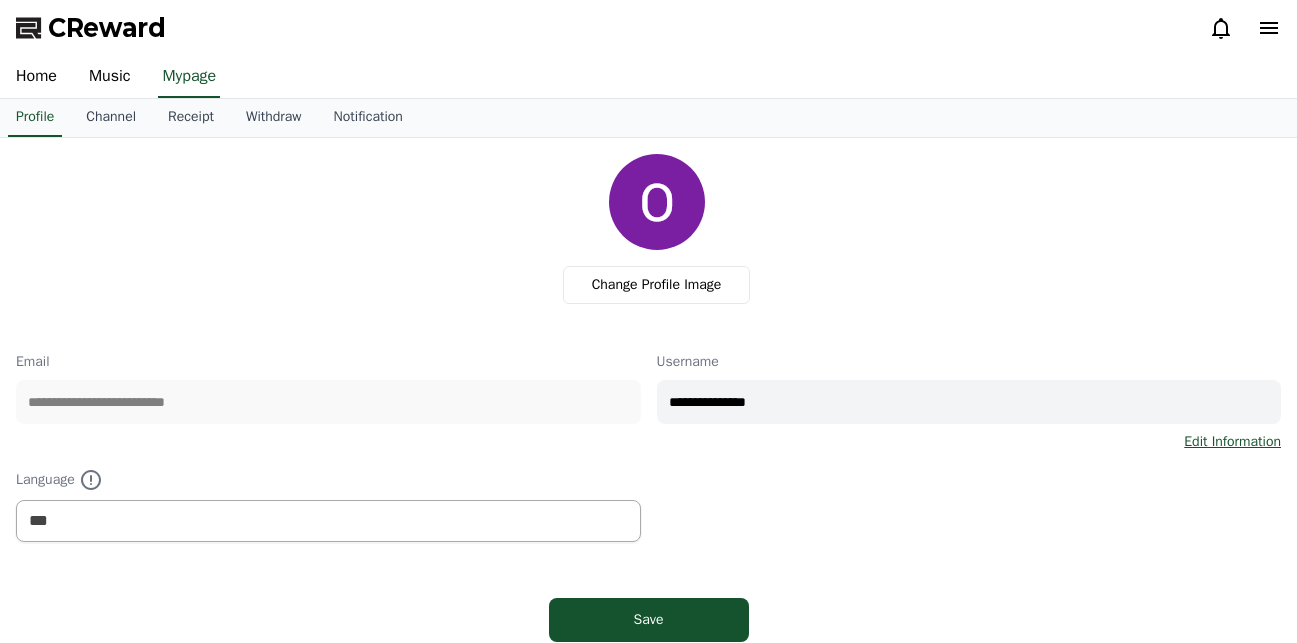 select on "**********" 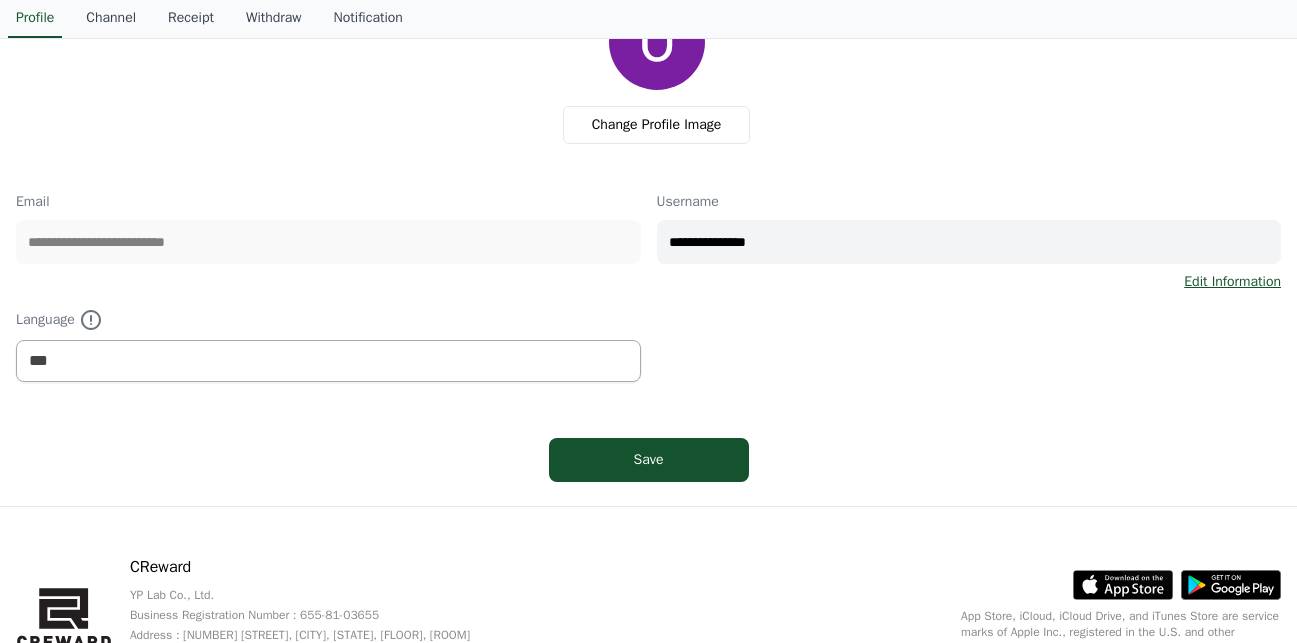 scroll, scrollTop: 0, scrollLeft: 0, axis: both 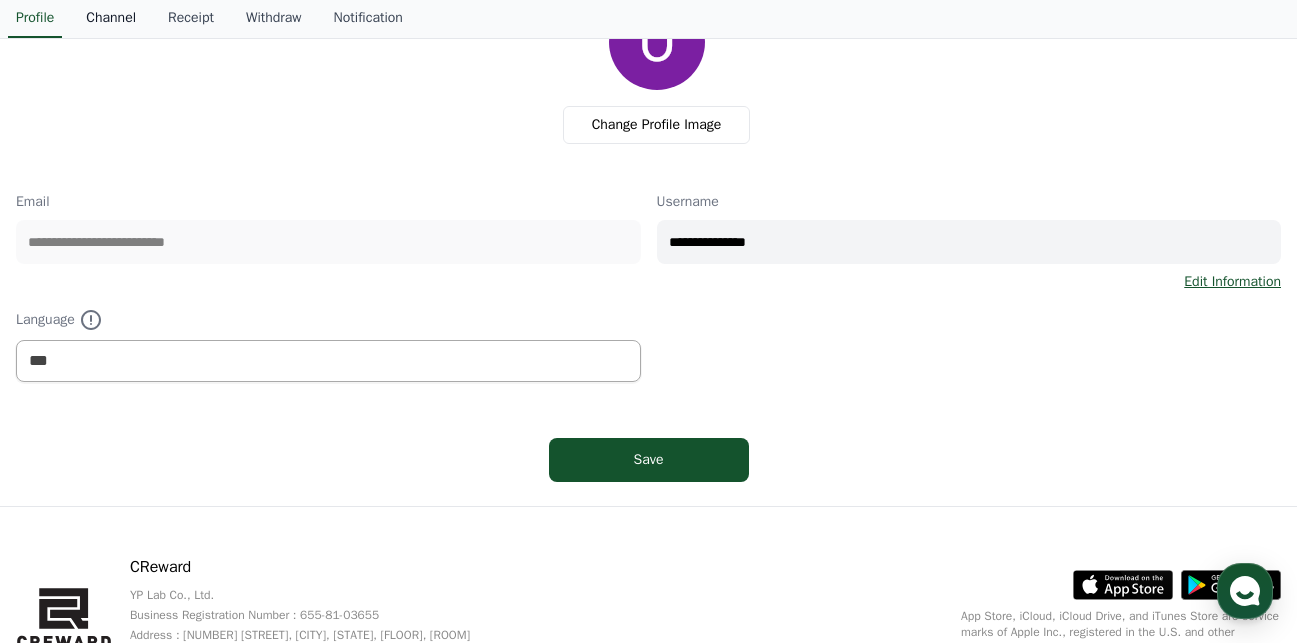 click on "Channel" at bounding box center (111, 19) 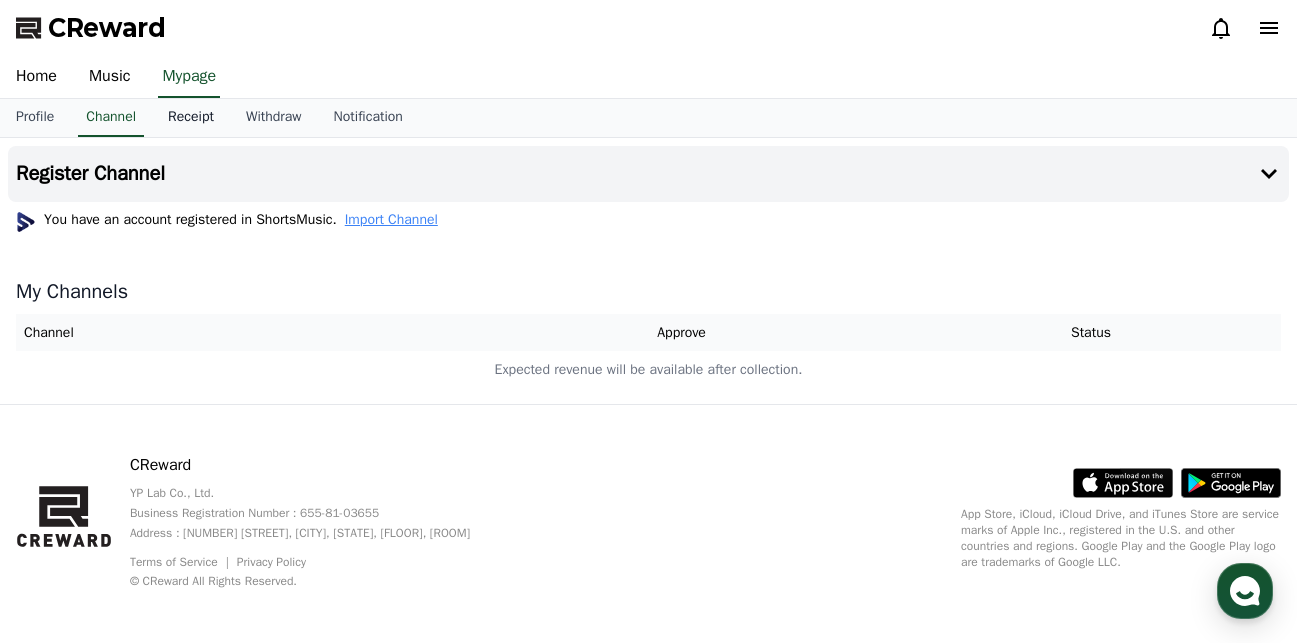 click on "Receipt" at bounding box center (191, 118) 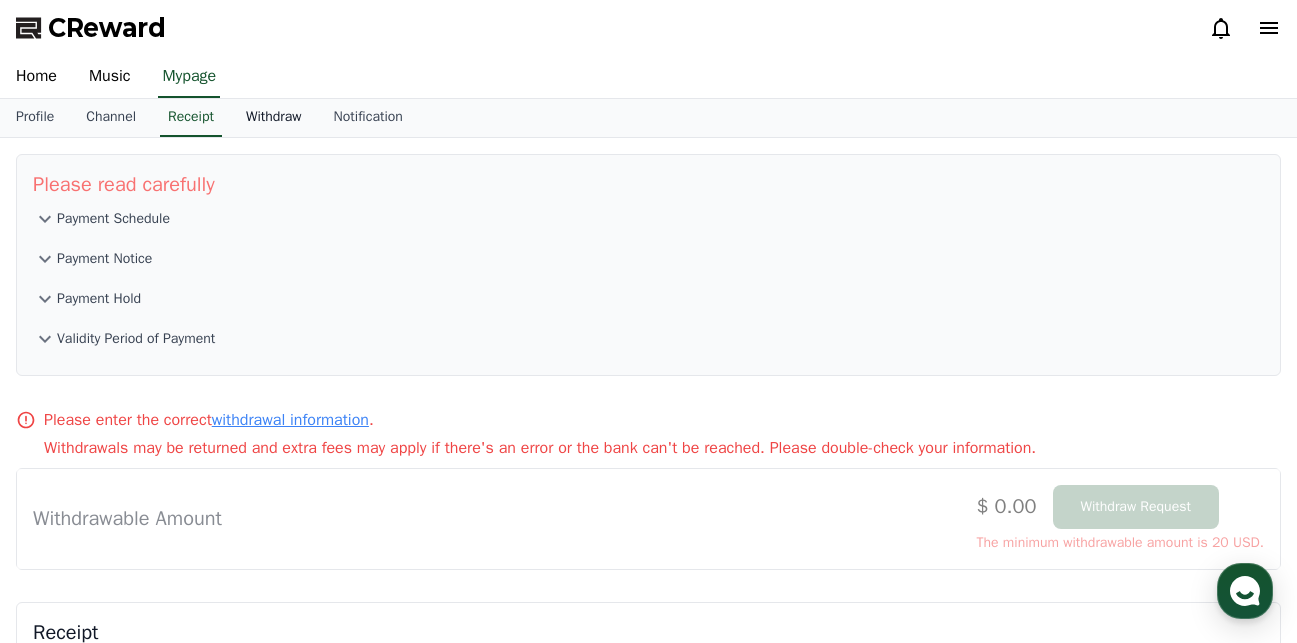 click on "Withdraw" at bounding box center (274, 118) 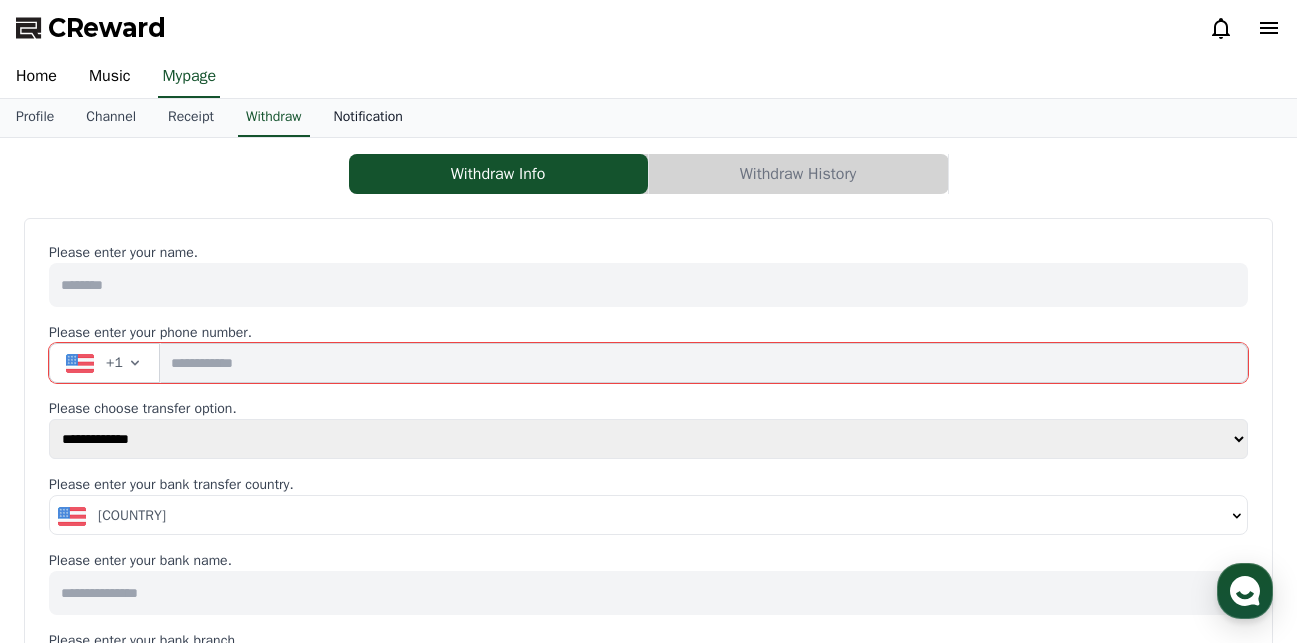 click on "Notification" at bounding box center [368, 118] 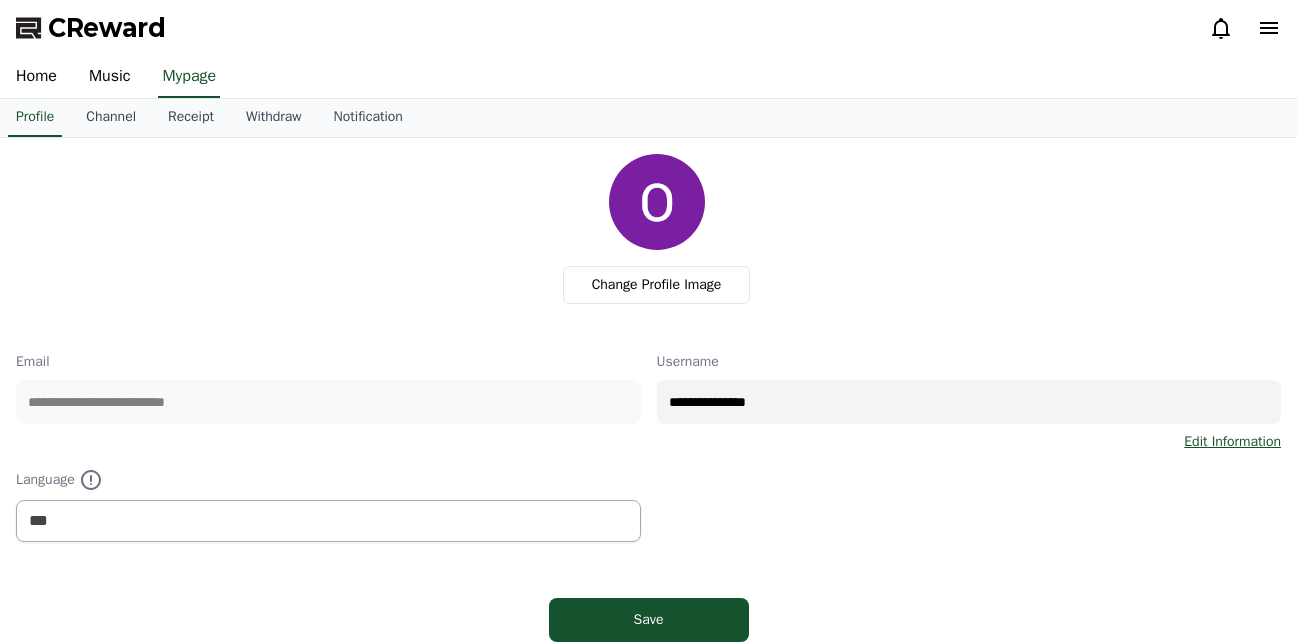 select on "**********" 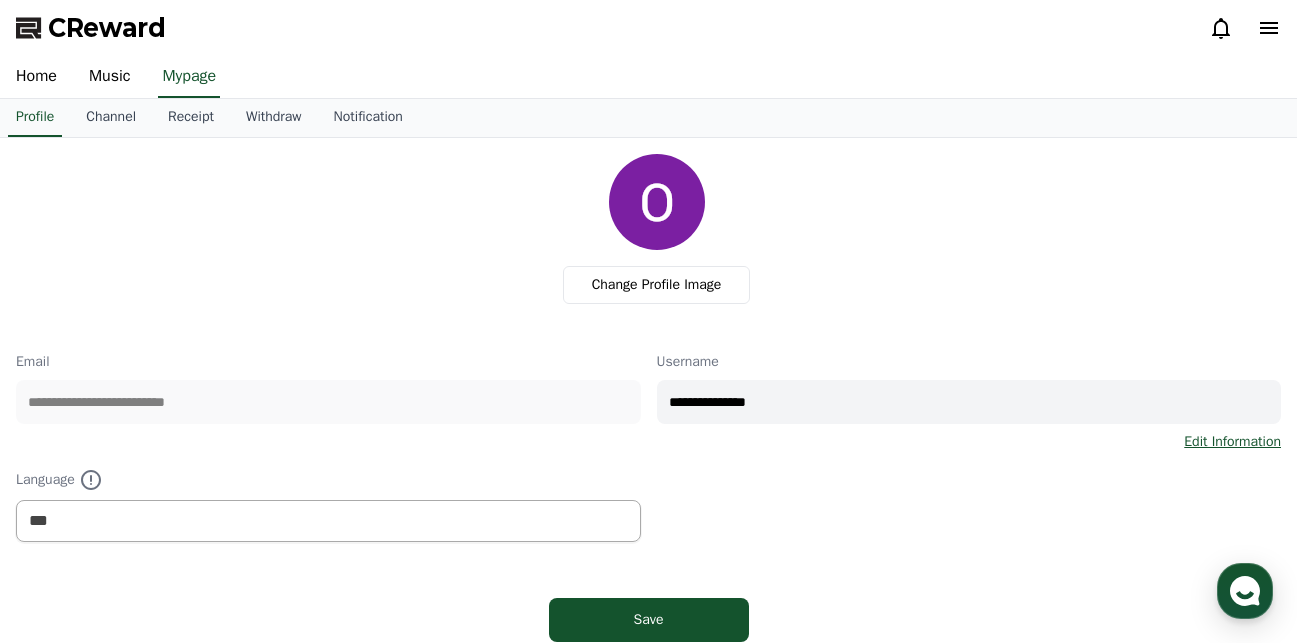 scroll, scrollTop: 0, scrollLeft: 0, axis: both 